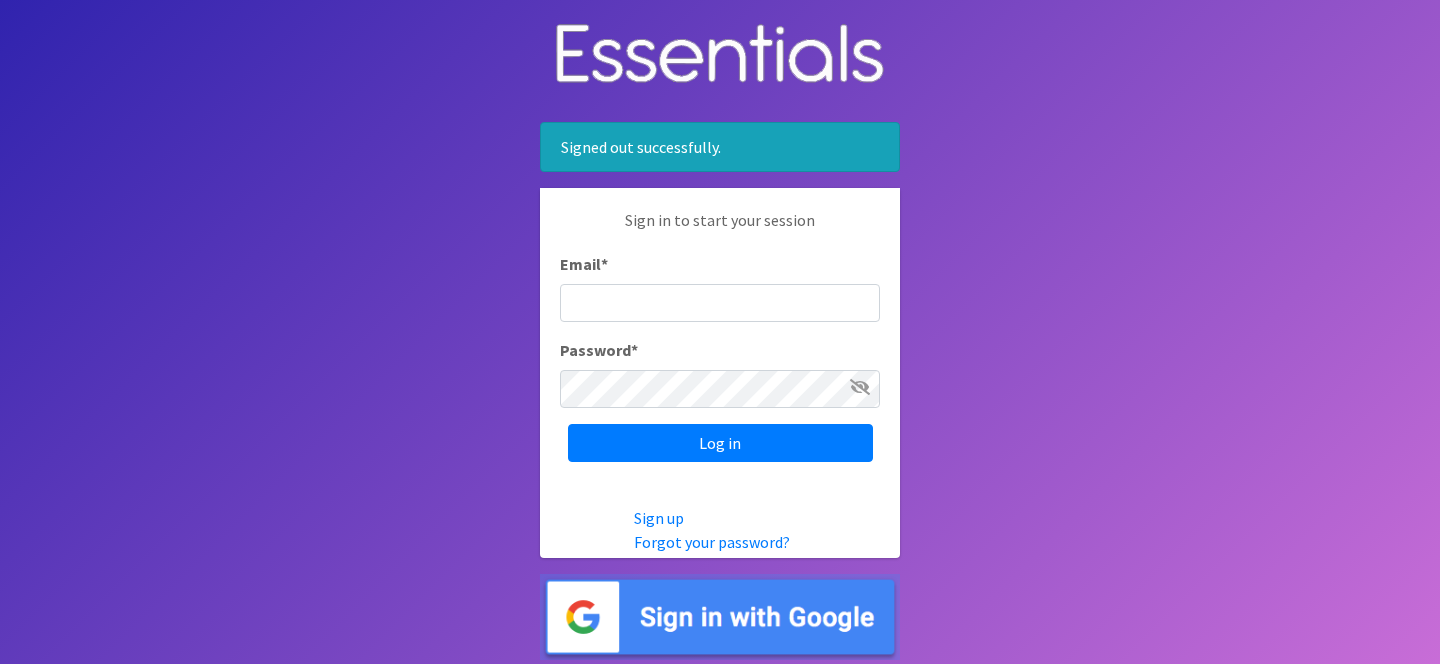scroll, scrollTop: 0, scrollLeft: 0, axis: both 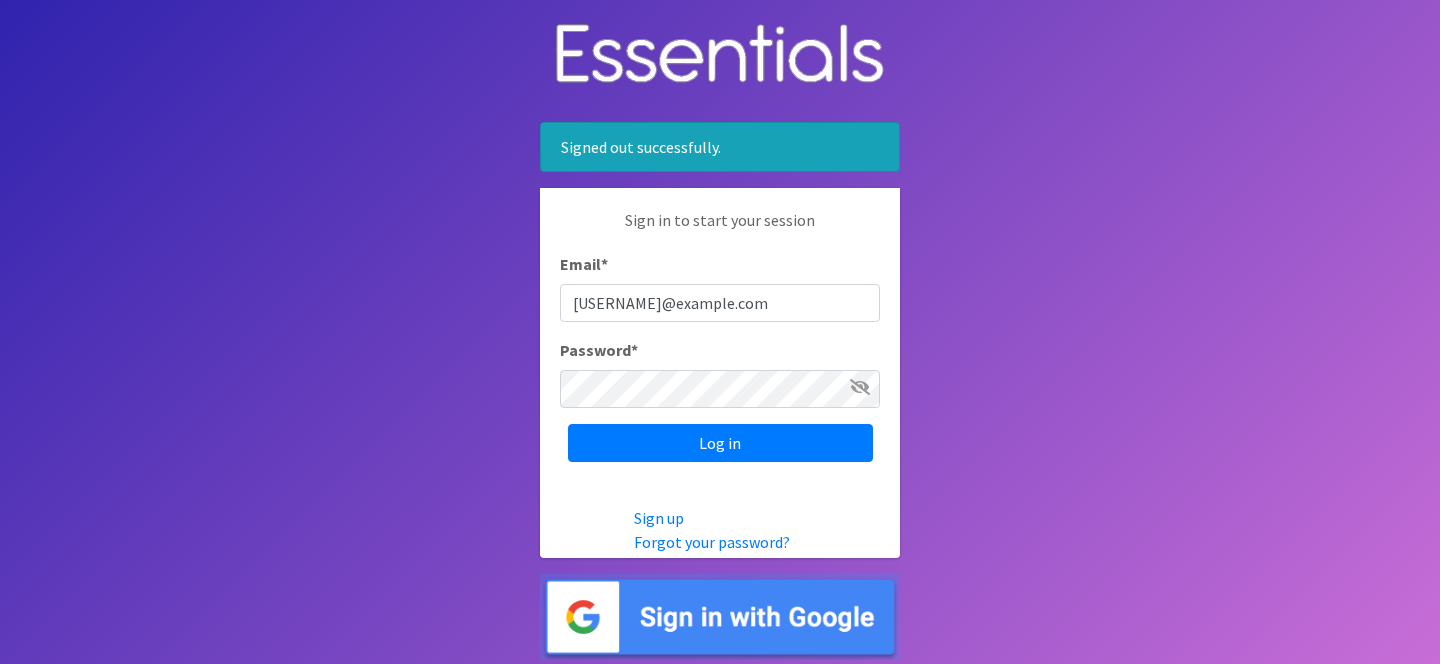 click on "hkramer@stldiaperbank.org" at bounding box center [720, 303] 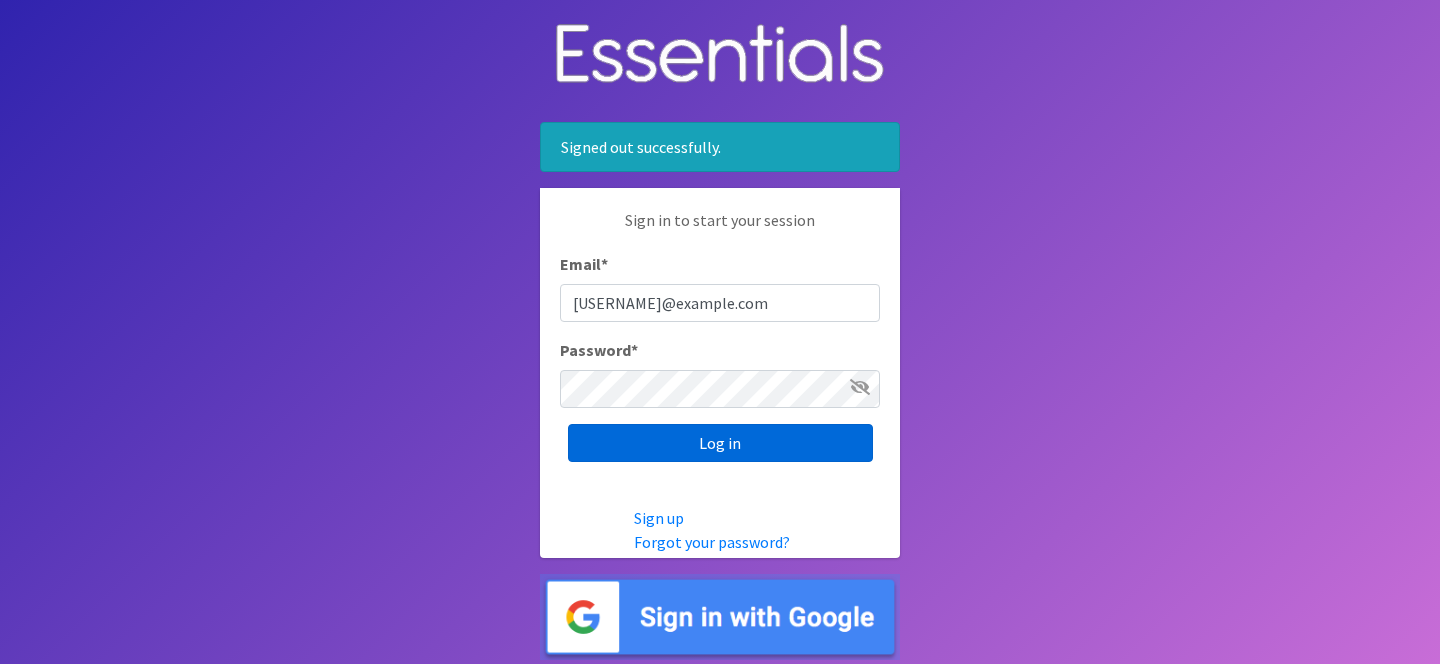 click on "Log in" at bounding box center [720, 443] 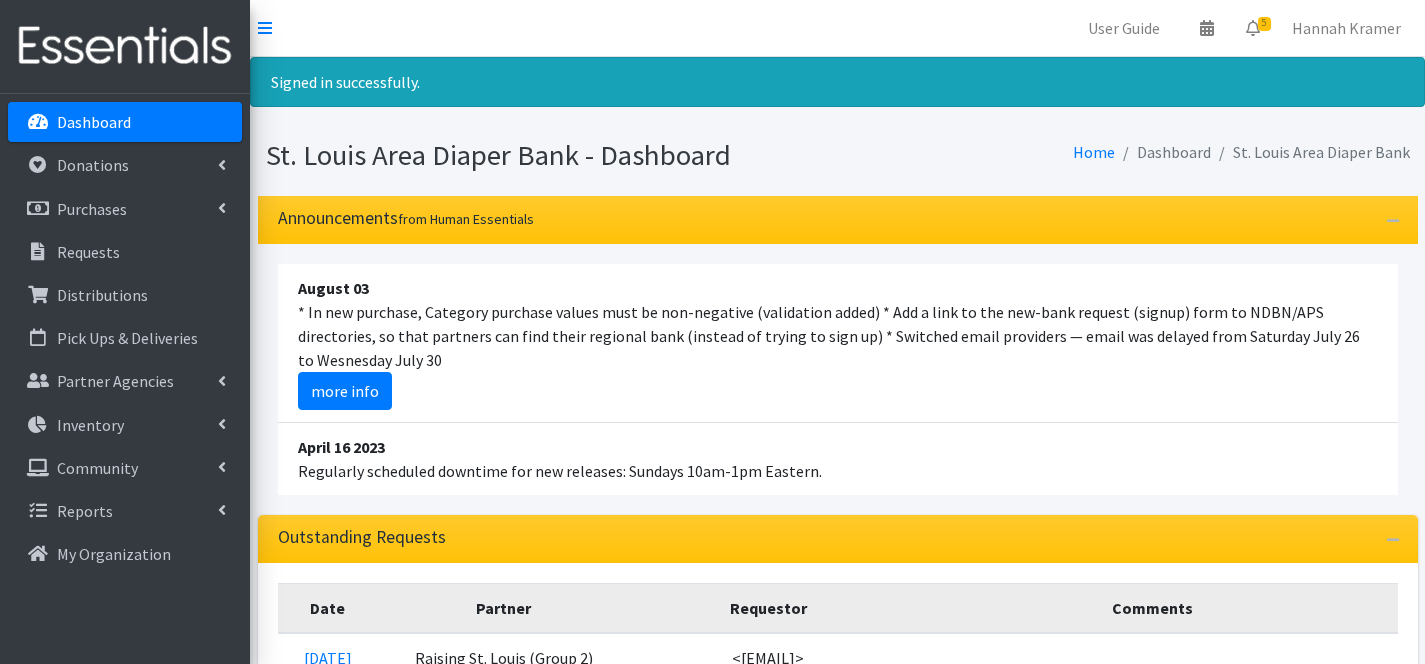 scroll, scrollTop: 0, scrollLeft: 0, axis: both 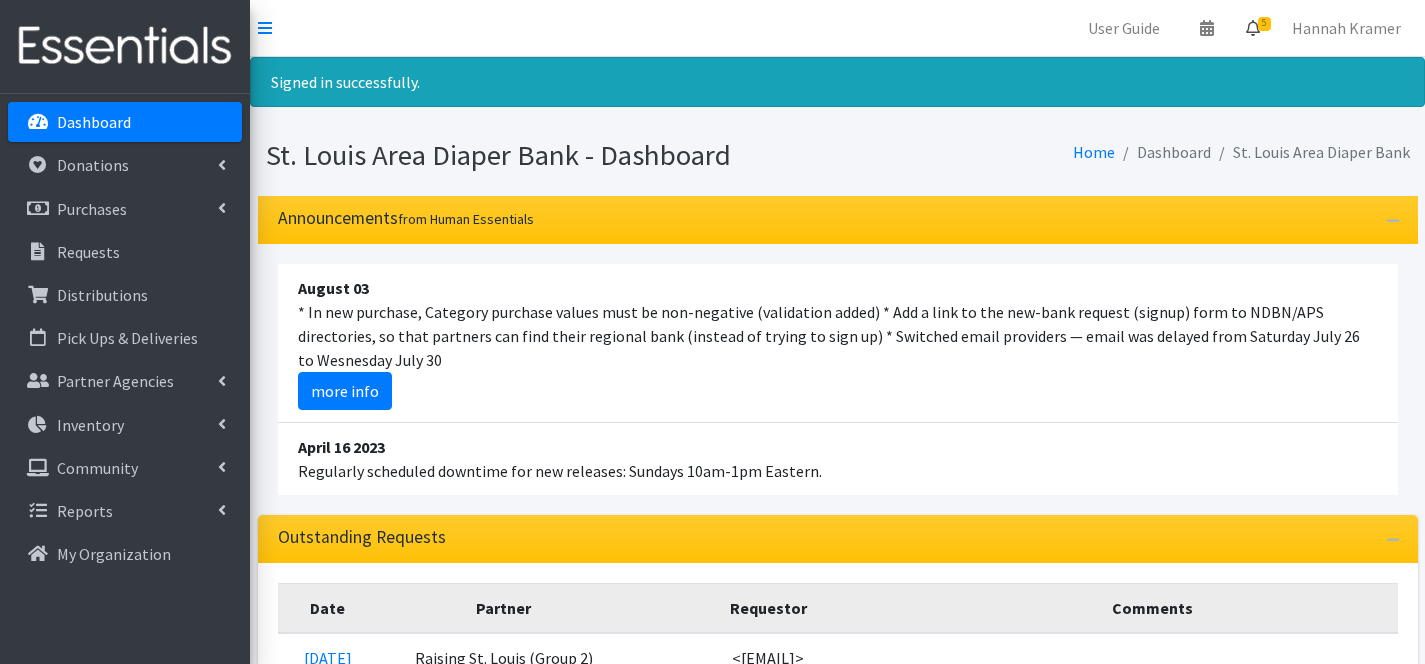 click at bounding box center [1253, 28] 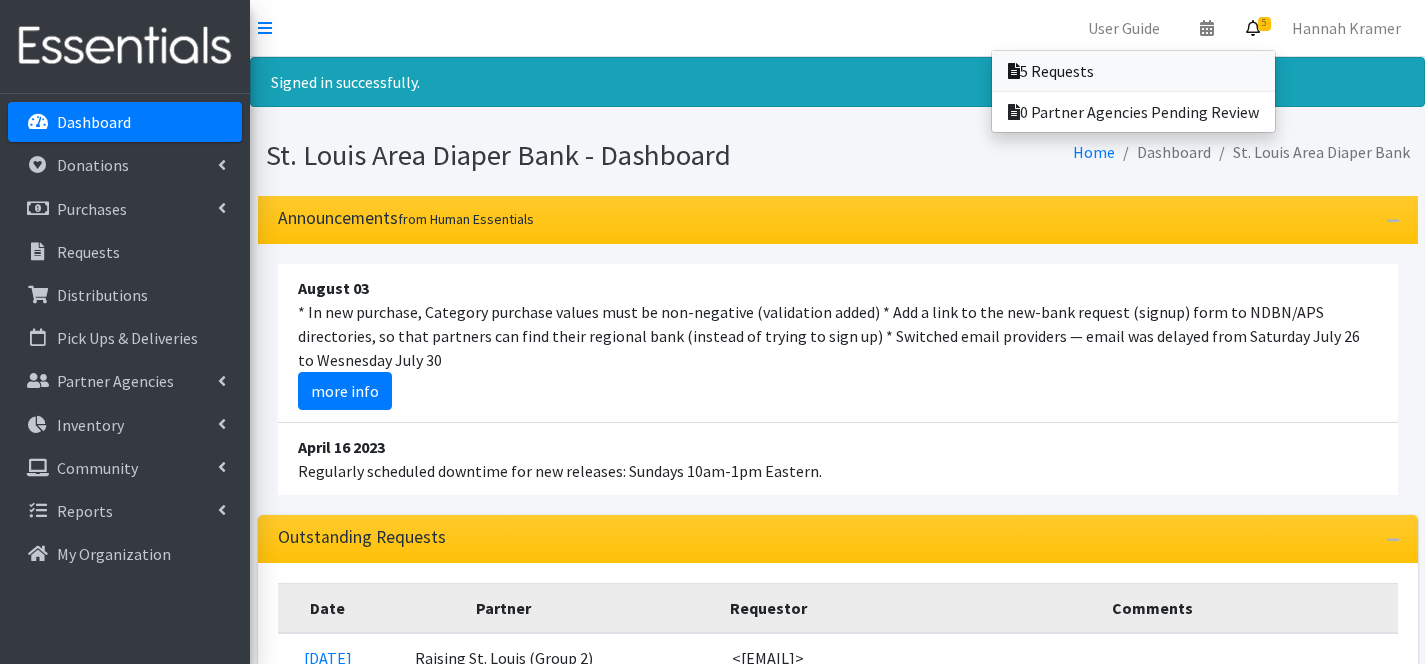 click on "5
Requests" at bounding box center (1133, 71) 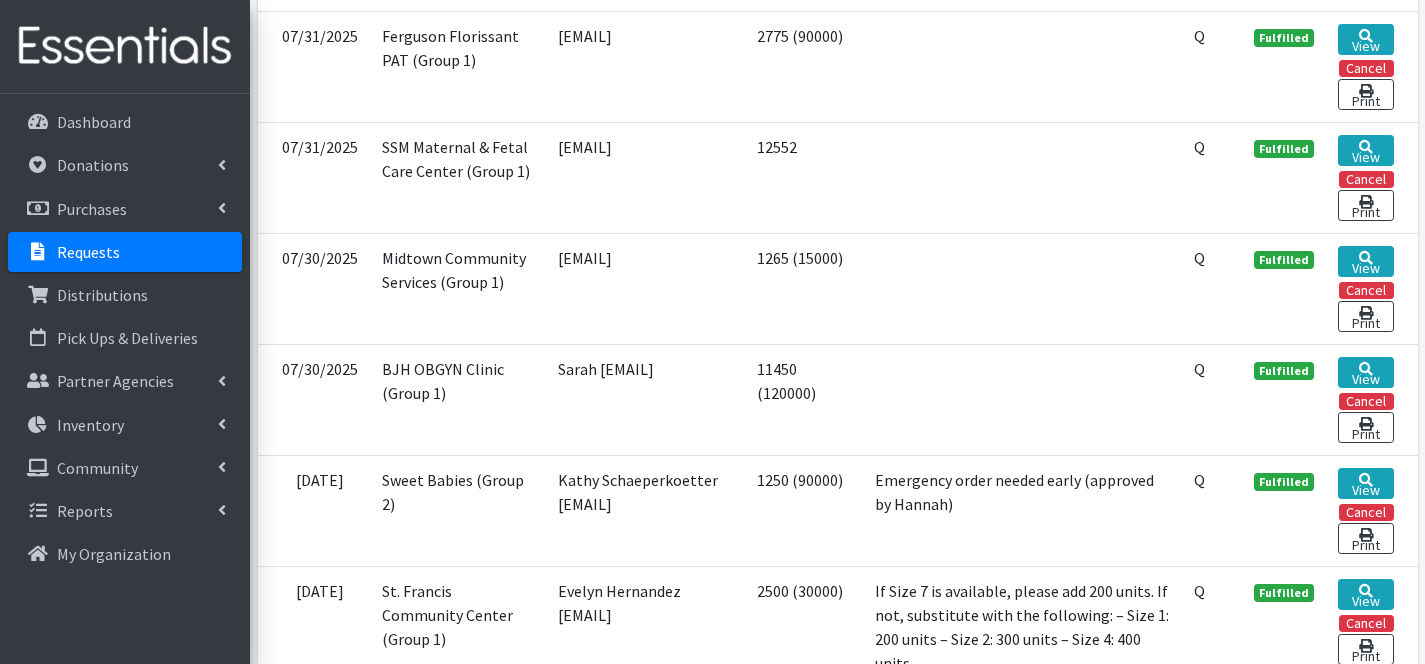scroll, scrollTop: 1555, scrollLeft: 0, axis: vertical 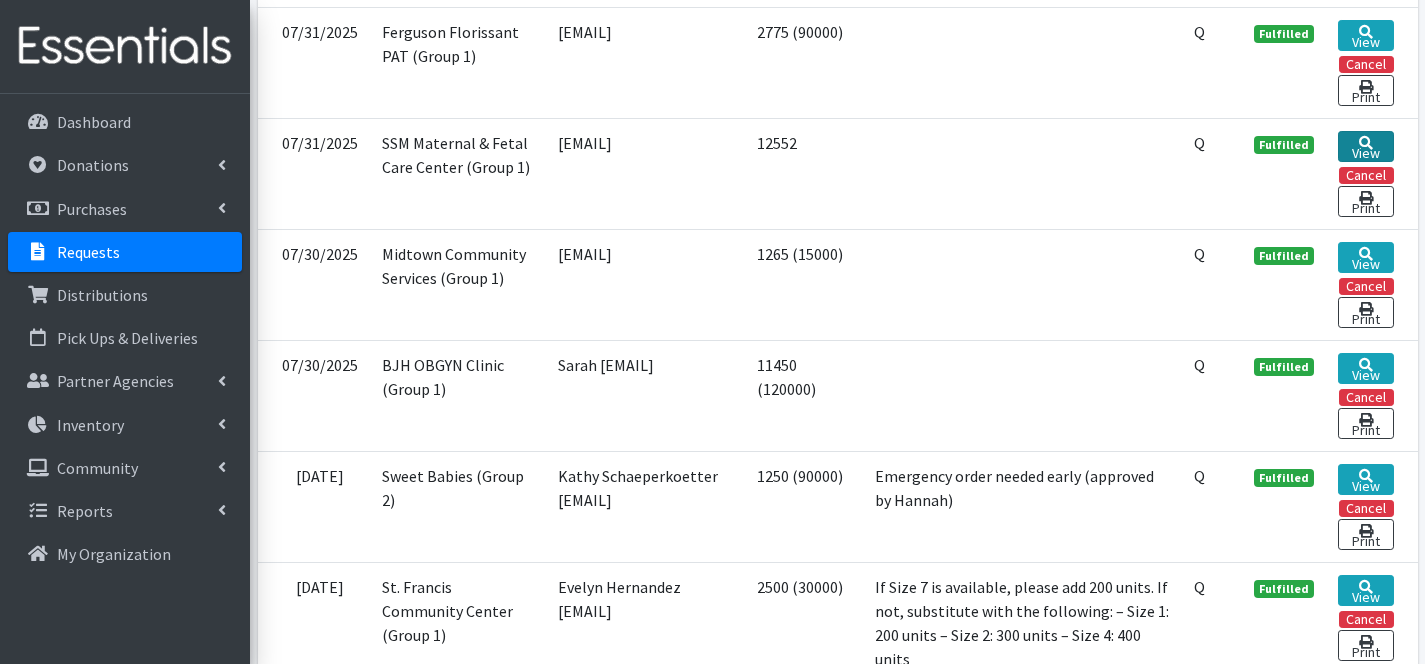 click on "View" at bounding box center [1365, 146] 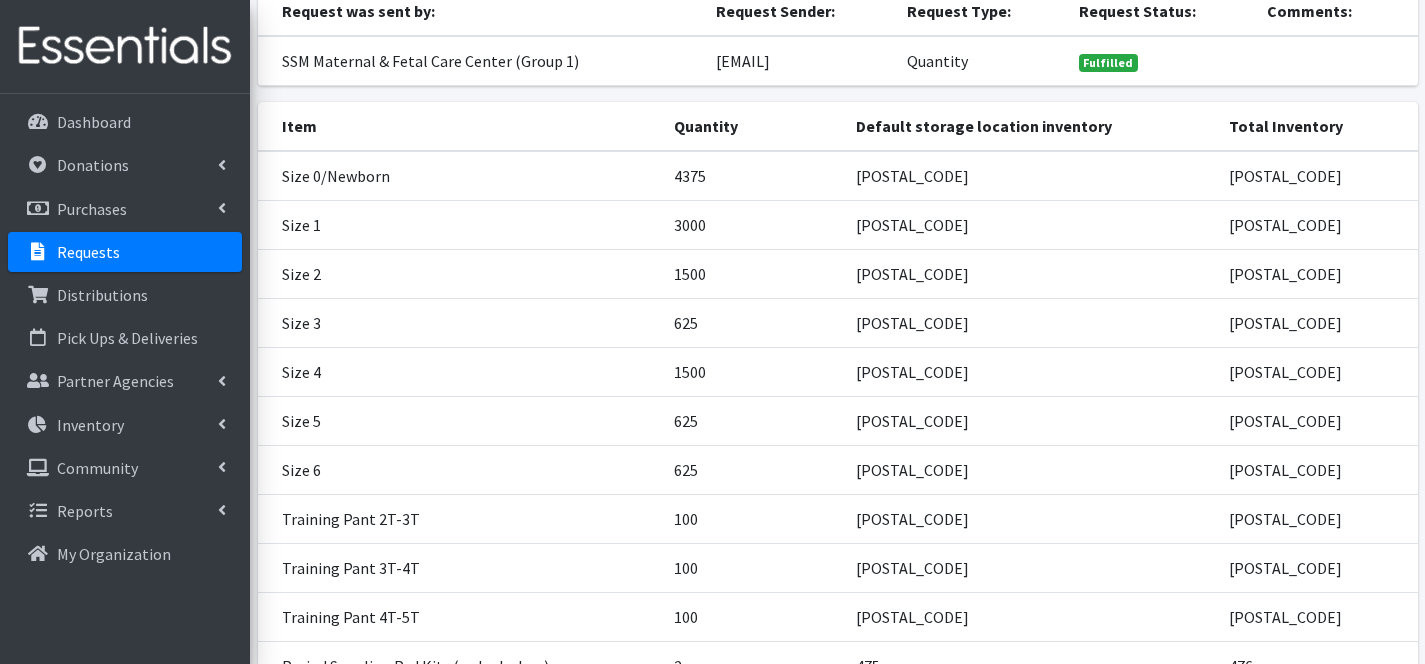 scroll, scrollTop: 0, scrollLeft: 0, axis: both 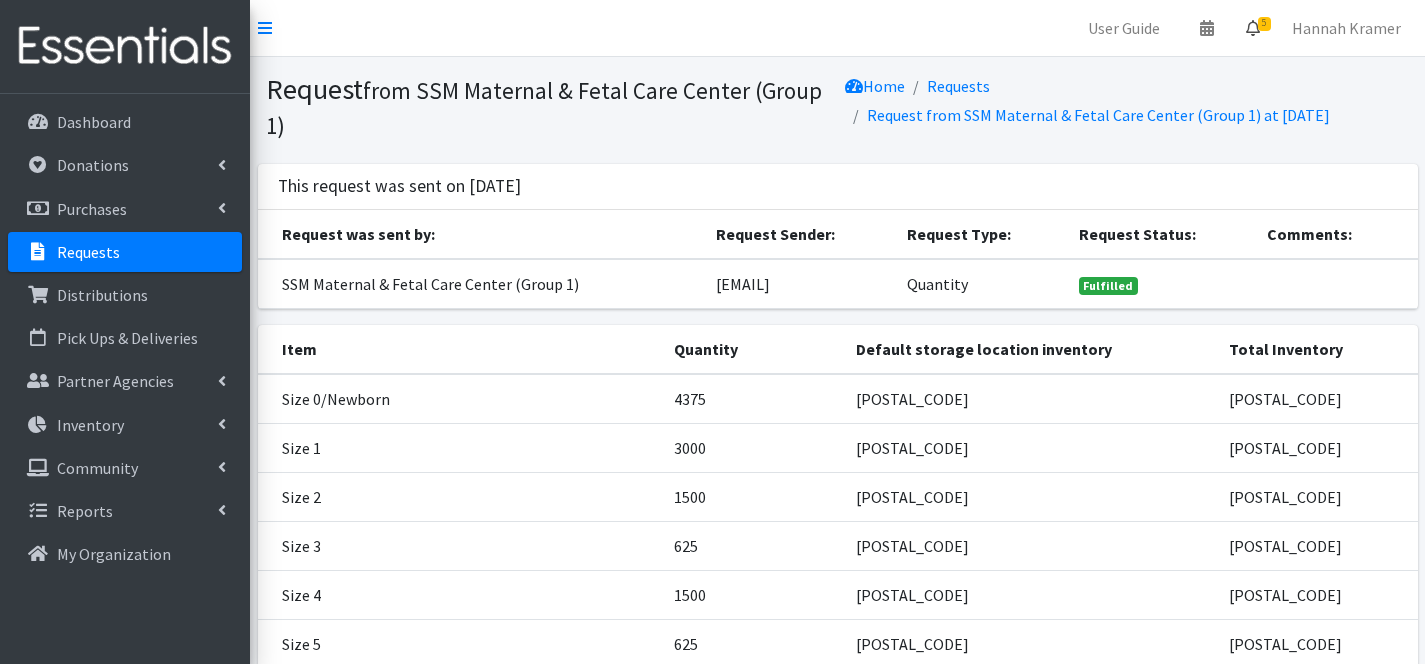 click on "5" at bounding box center [1253, 28] 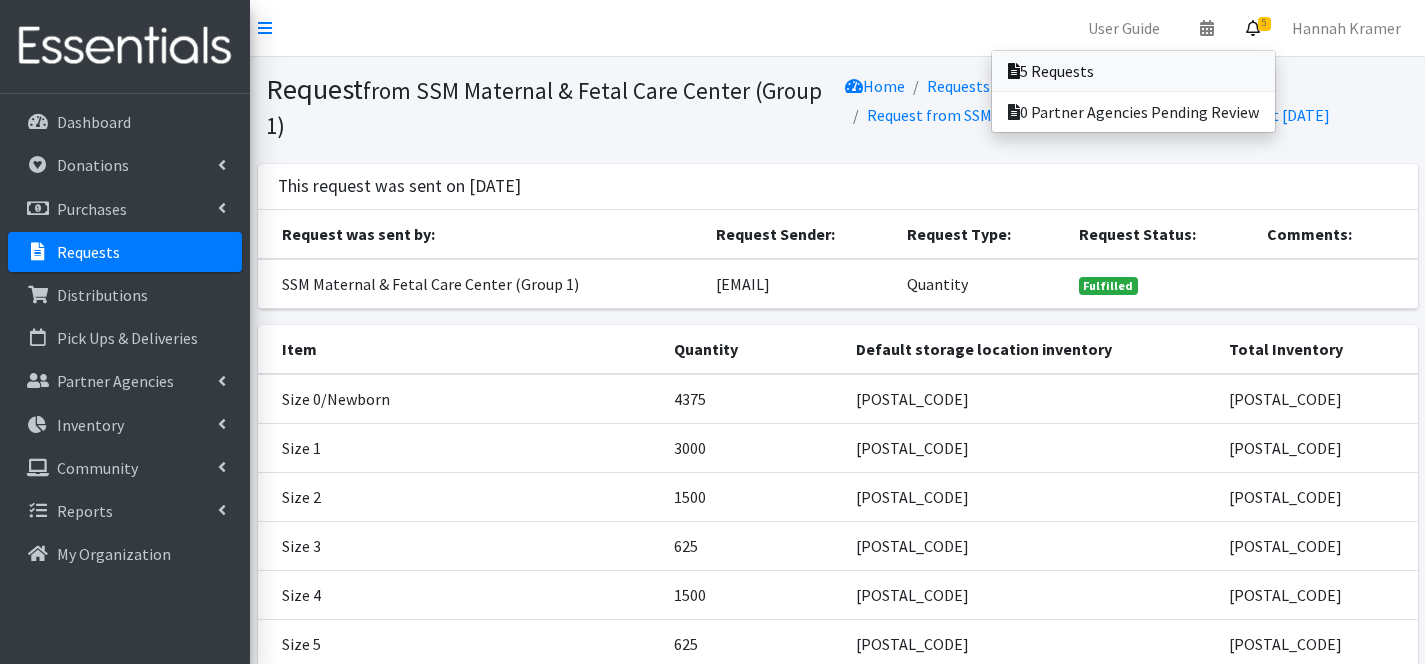 click on "5
Requests" at bounding box center (1133, 71) 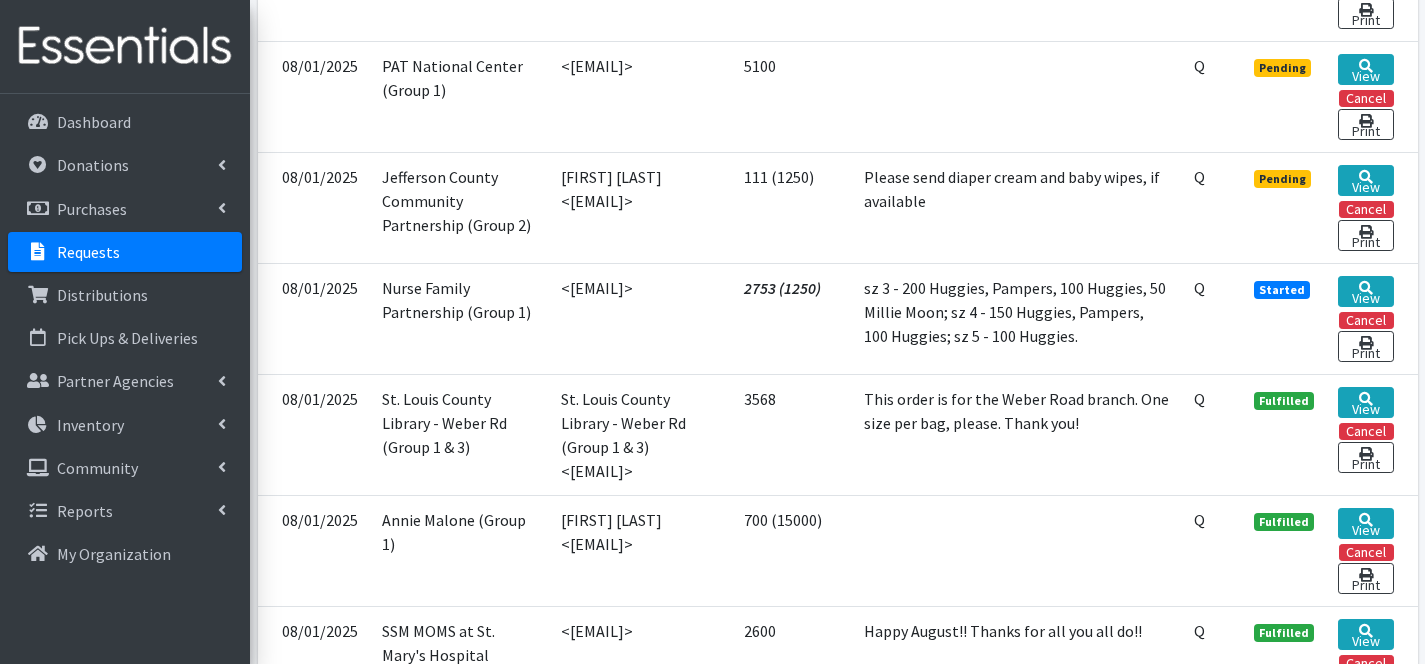 scroll, scrollTop: 940, scrollLeft: 0, axis: vertical 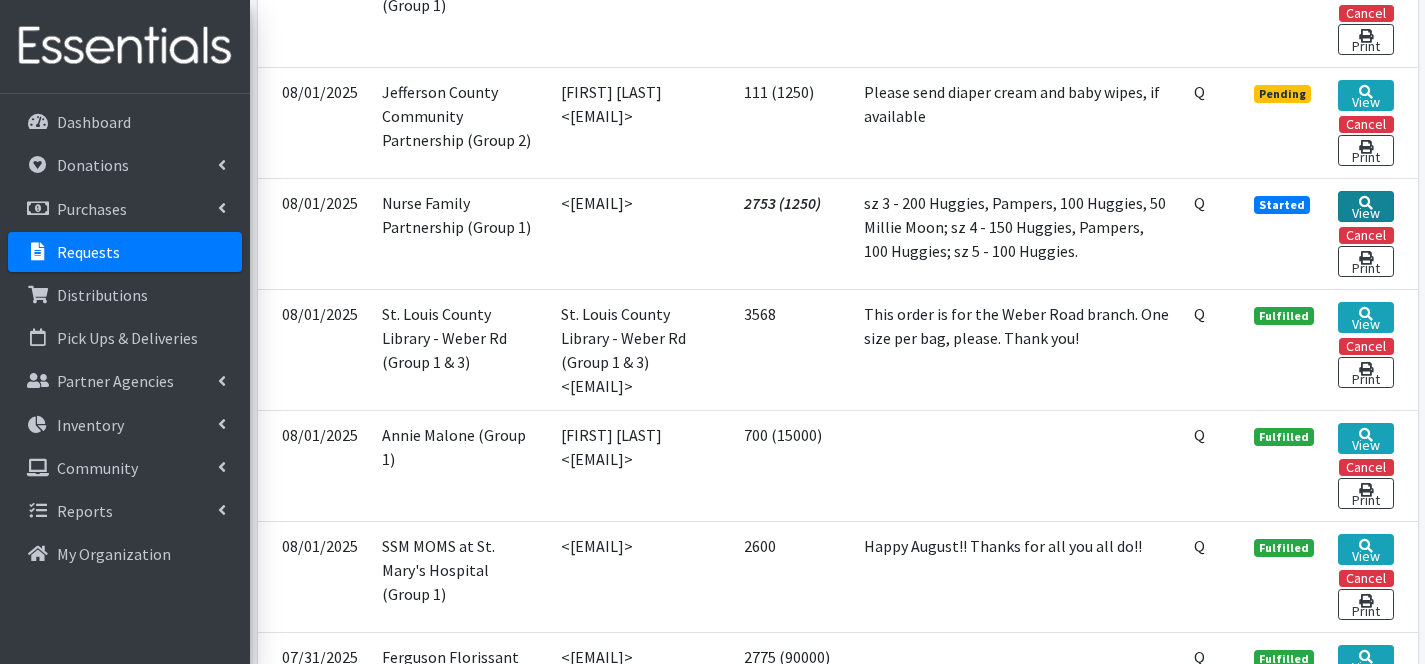 click on "View" at bounding box center [1365, 206] 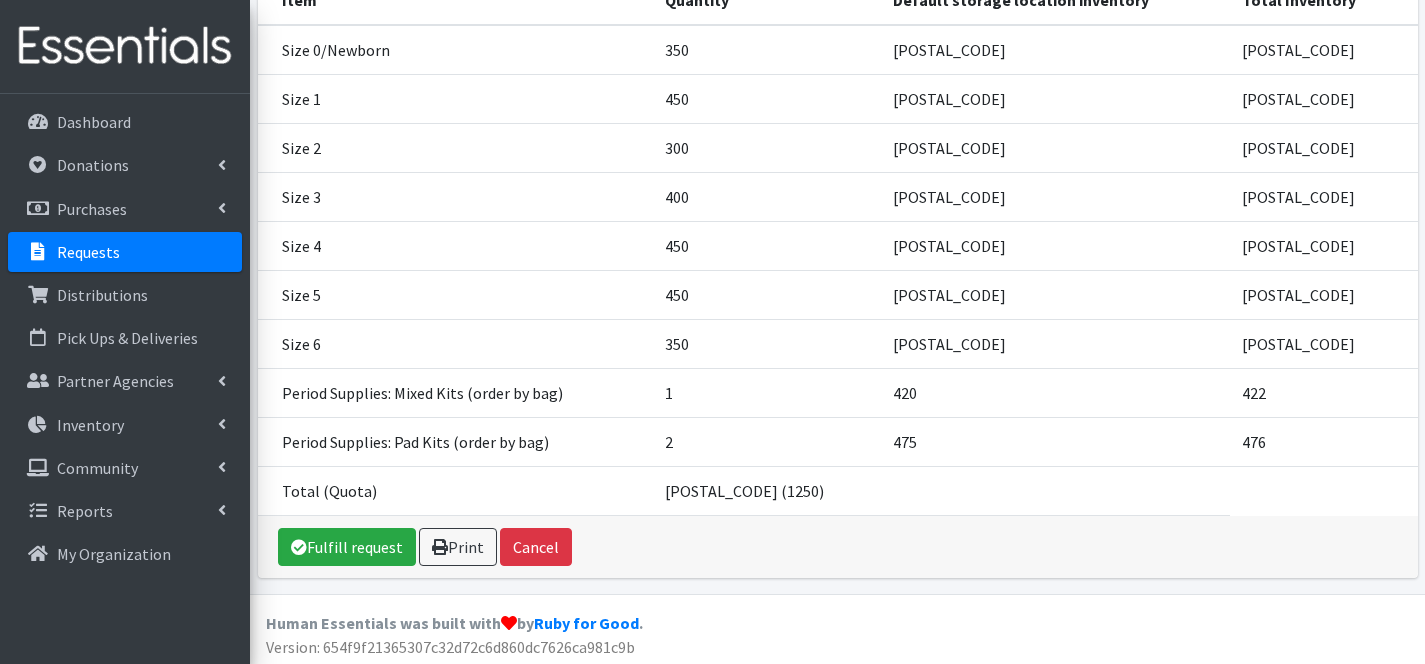 scroll, scrollTop: 391, scrollLeft: 0, axis: vertical 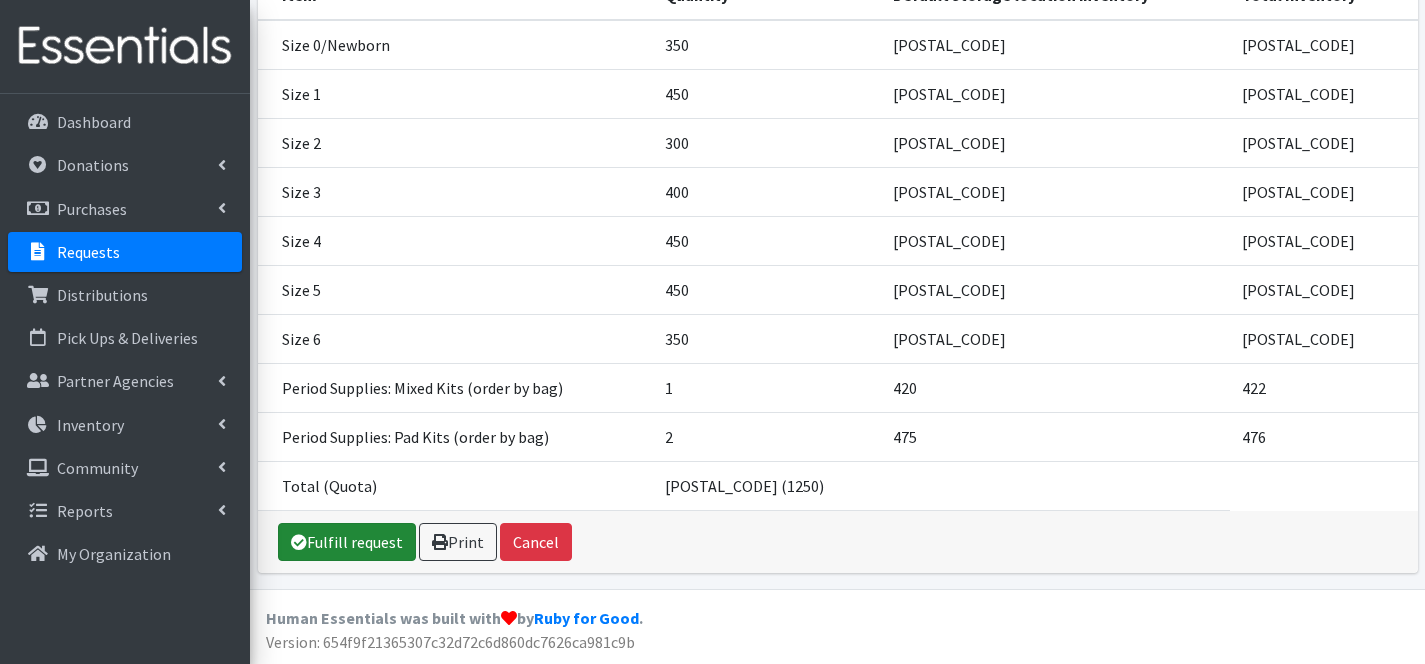 click on "Fulfill request" at bounding box center (347, 542) 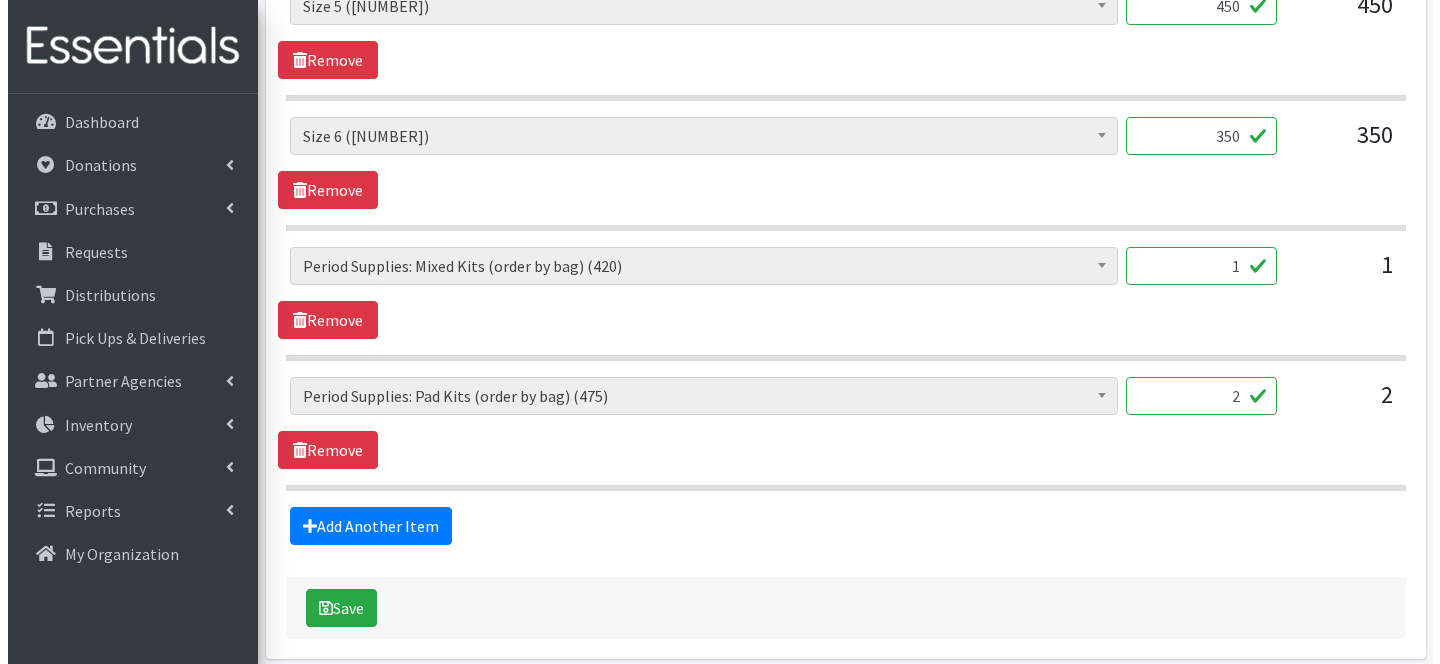 scroll, scrollTop: 1718, scrollLeft: 0, axis: vertical 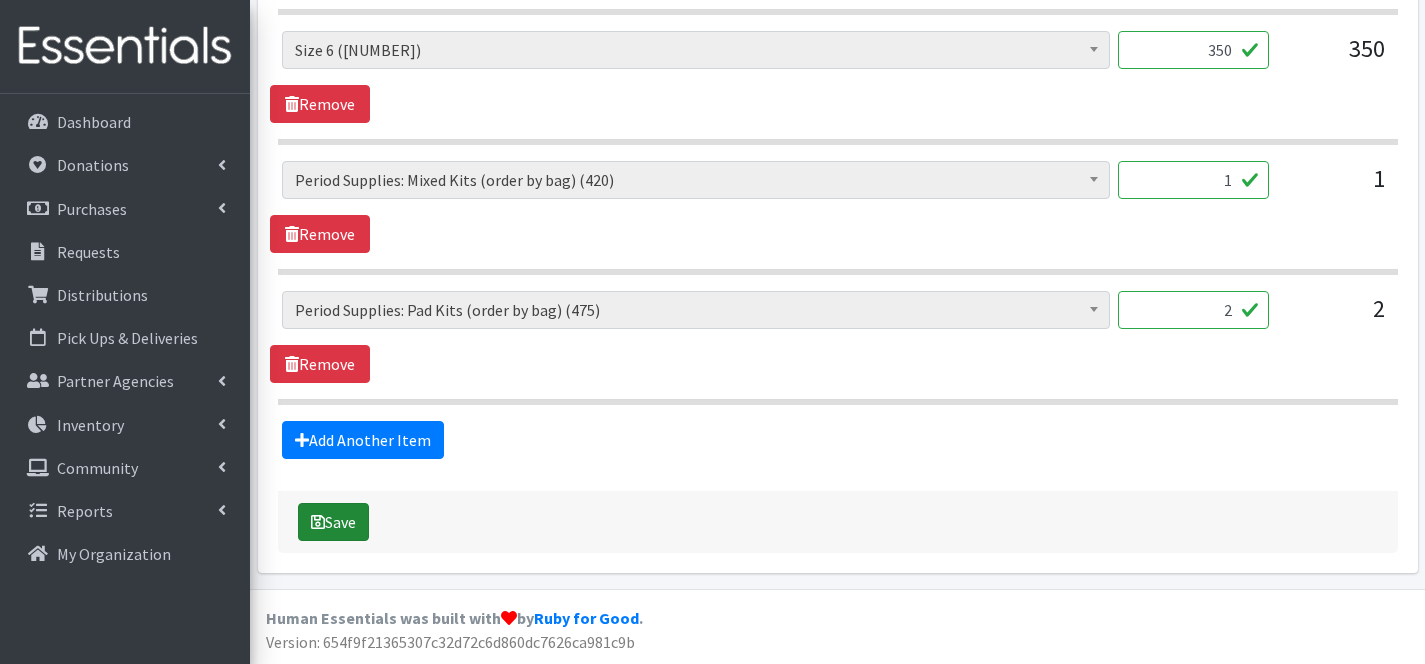 click on "Save" at bounding box center [333, 522] 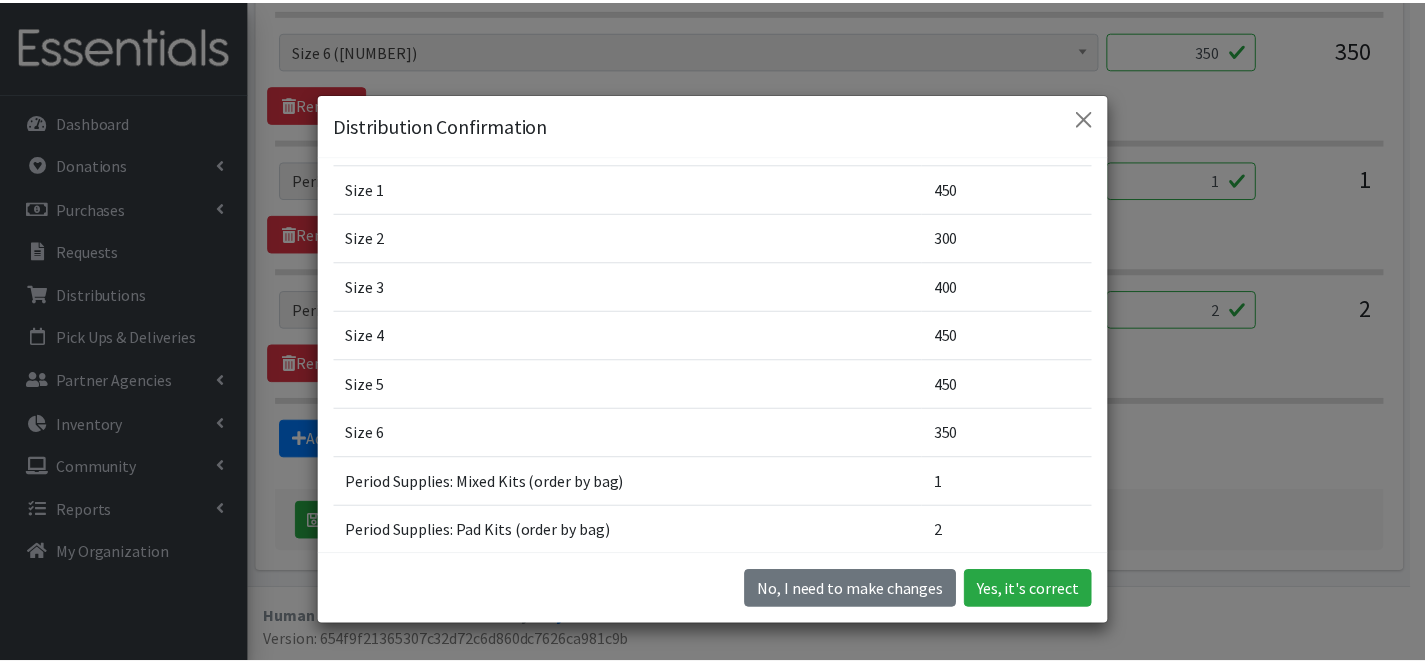 scroll, scrollTop: 288, scrollLeft: 0, axis: vertical 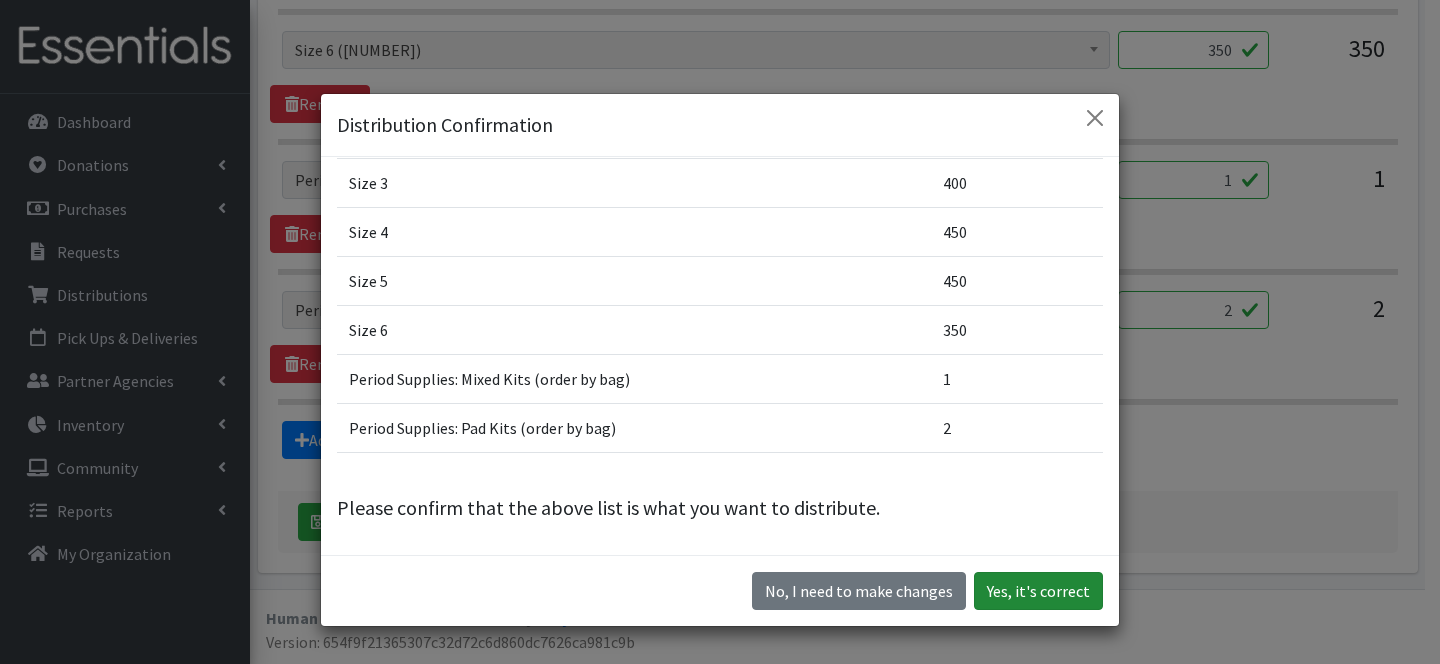 click on "Yes, it's correct" at bounding box center [1038, 591] 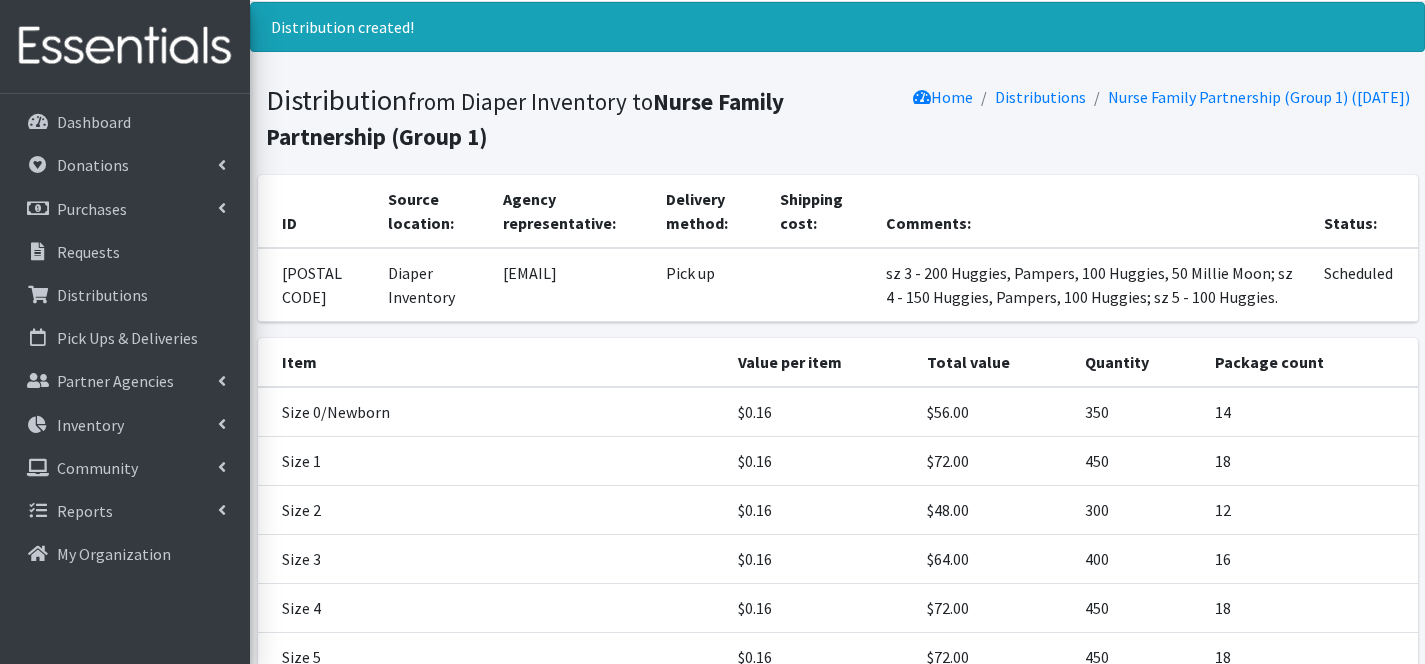 scroll, scrollTop: 446, scrollLeft: 0, axis: vertical 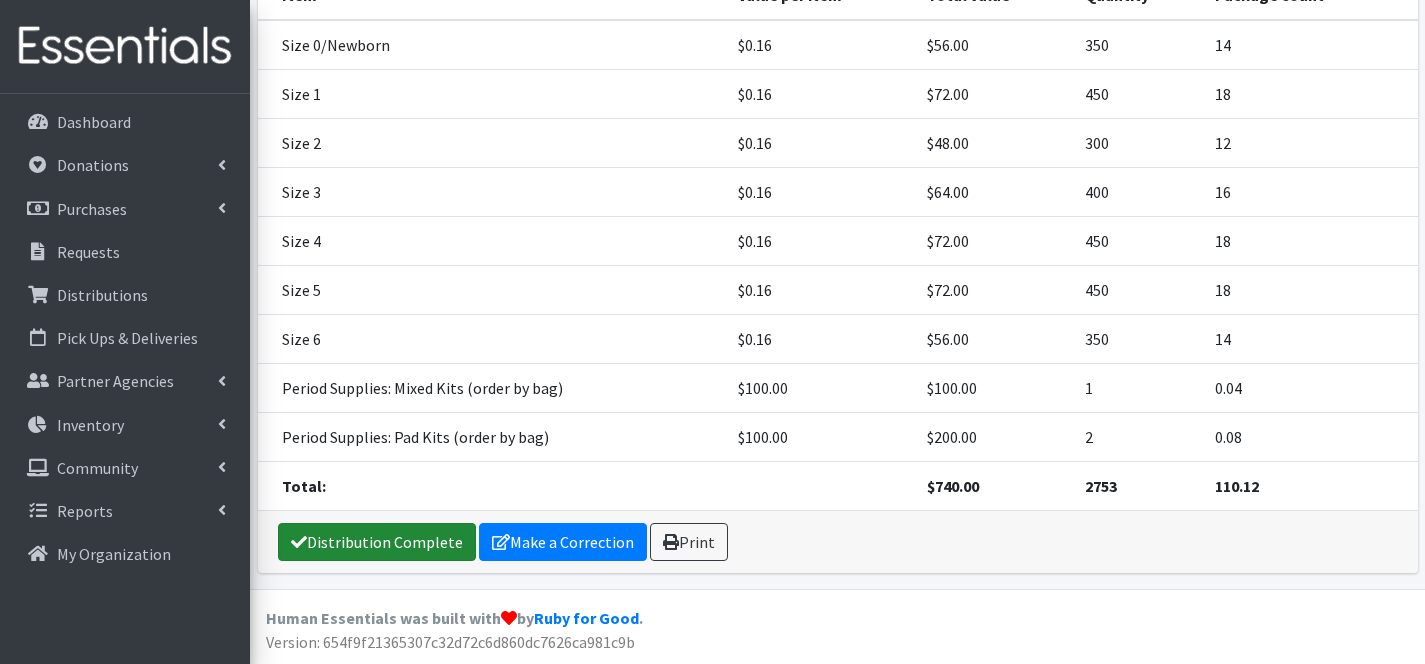 click on "Distribution Complete" at bounding box center (377, 542) 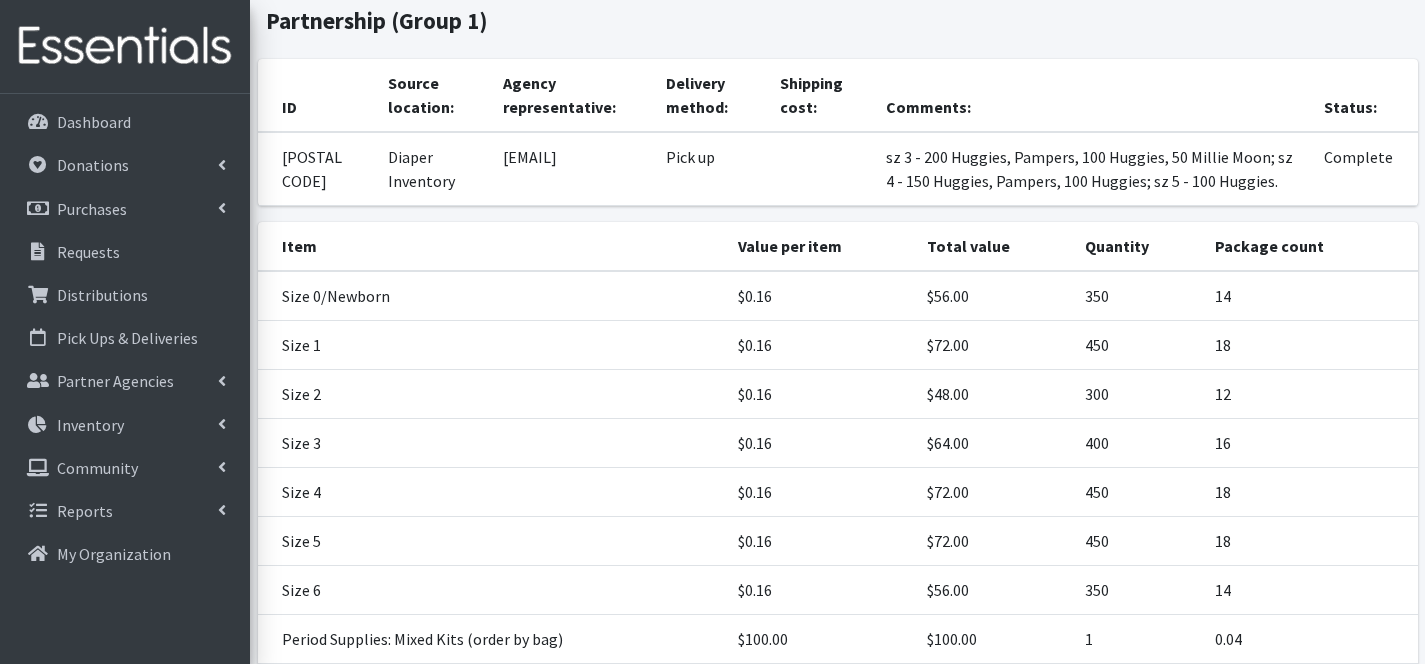 scroll, scrollTop: 446, scrollLeft: 0, axis: vertical 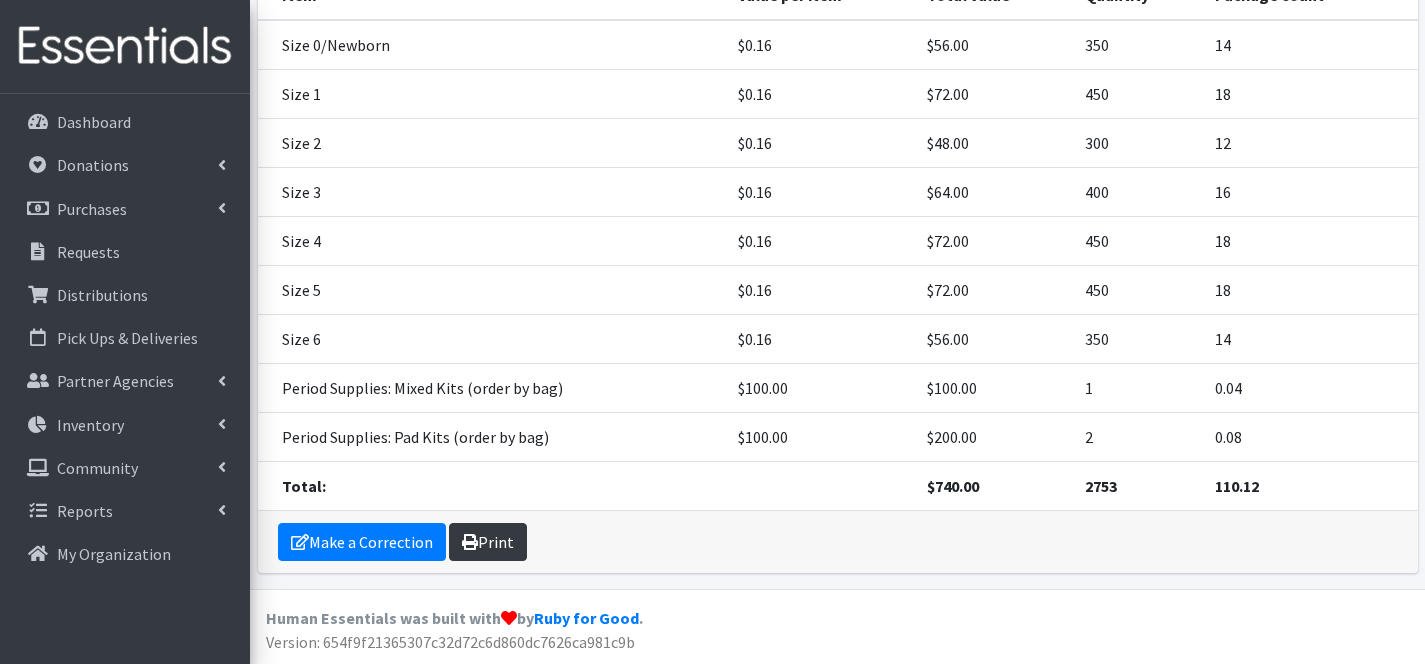 click on "Print" at bounding box center (488, 542) 